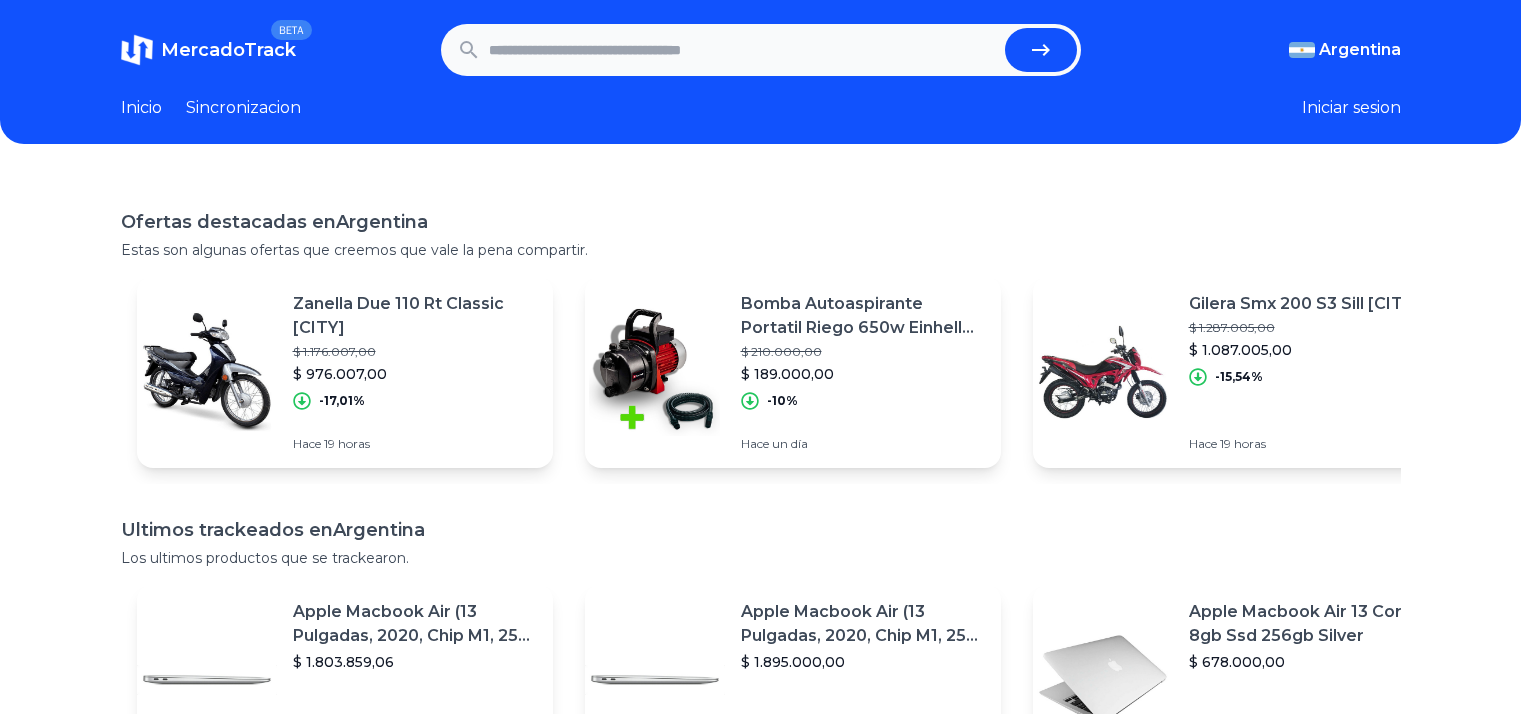 scroll, scrollTop: 0, scrollLeft: 0, axis: both 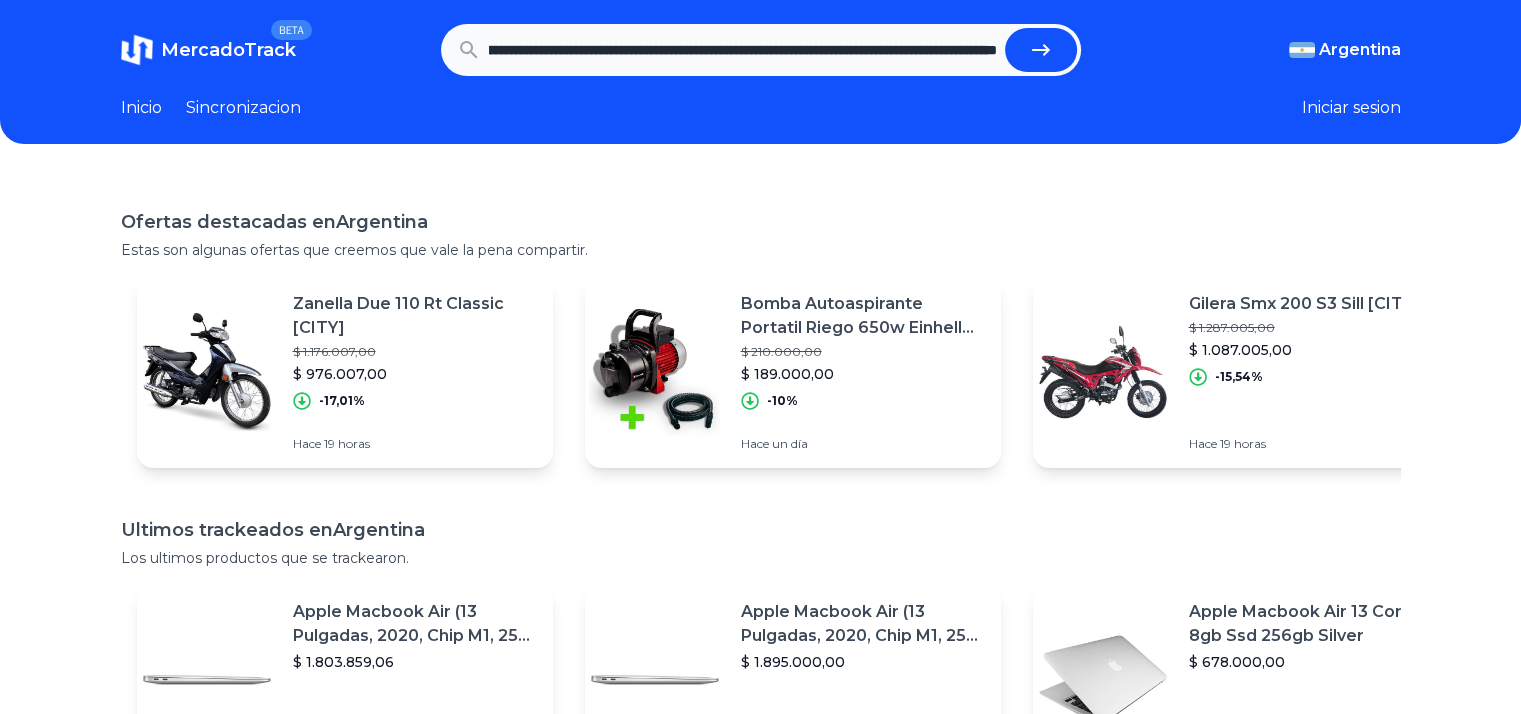 click at bounding box center (1041, 50) 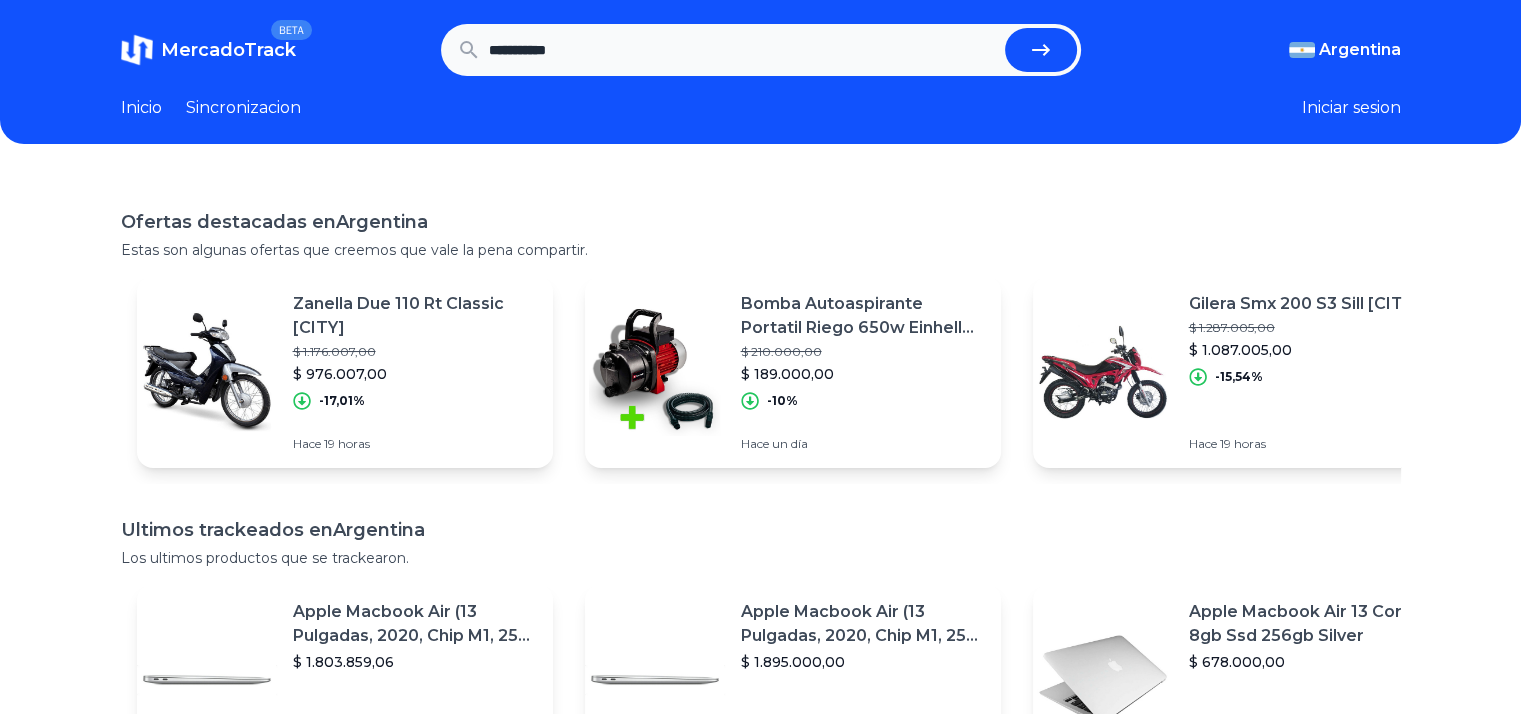 scroll, scrollTop: 0, scrollLeft: 0, axis: both 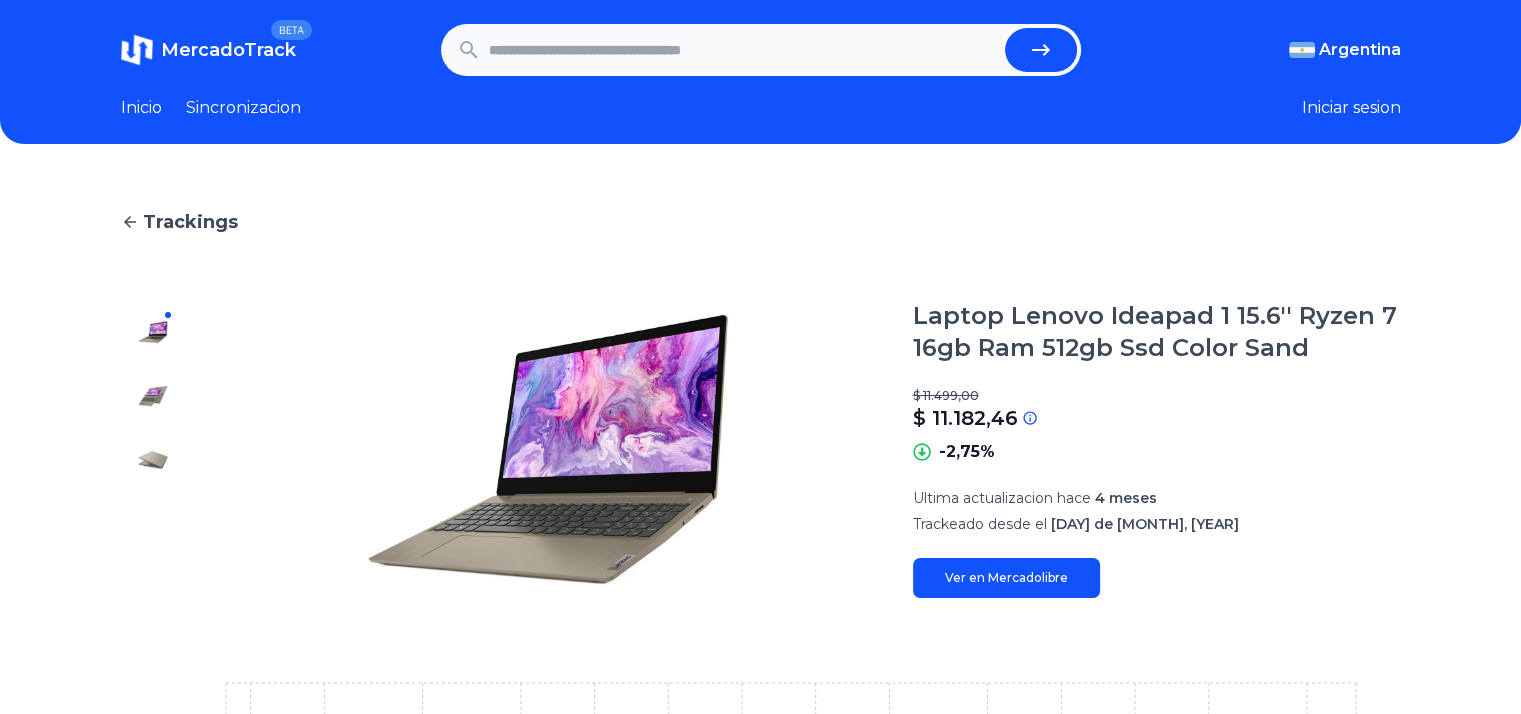 click at bounding box center (743, 50) 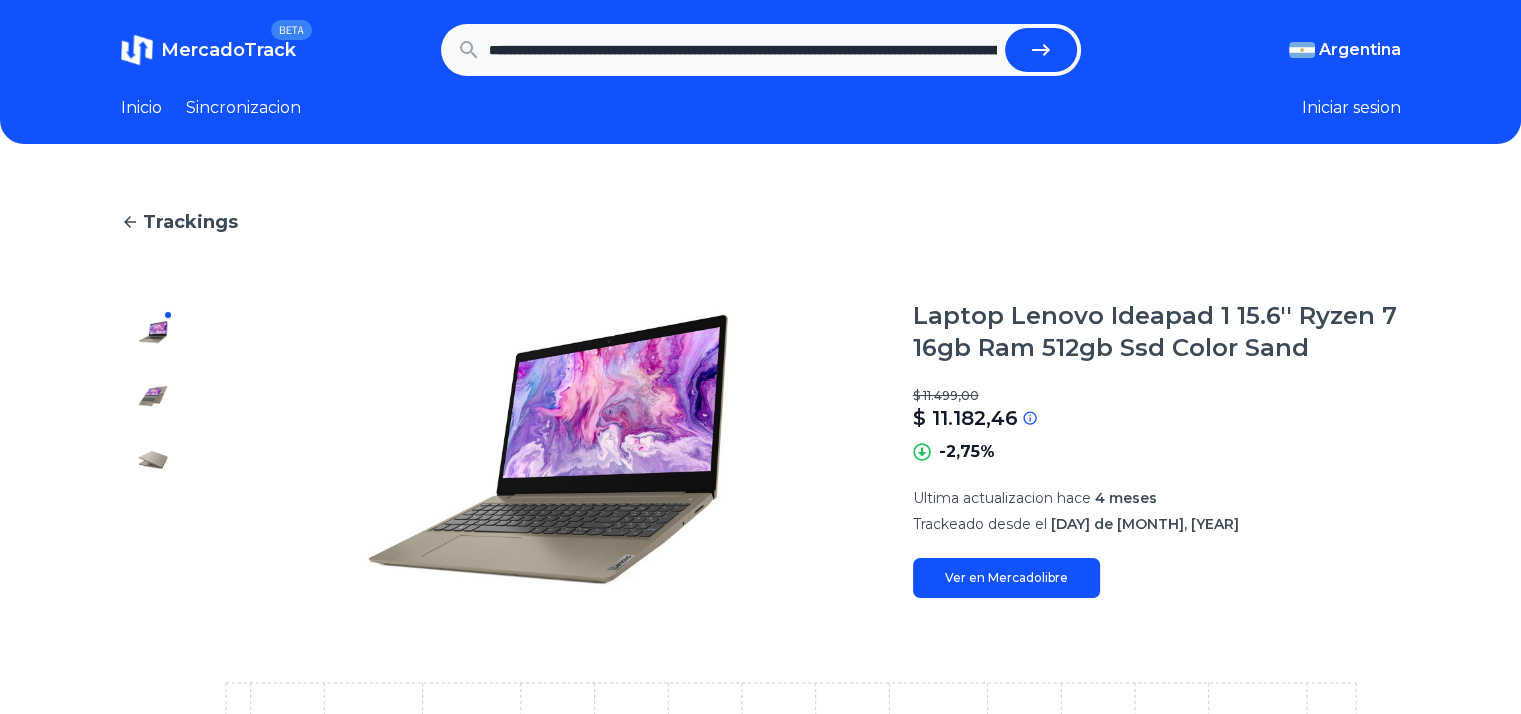 scroll, scrollTop: 0, scrollLeft: 5784, axis: horizontal 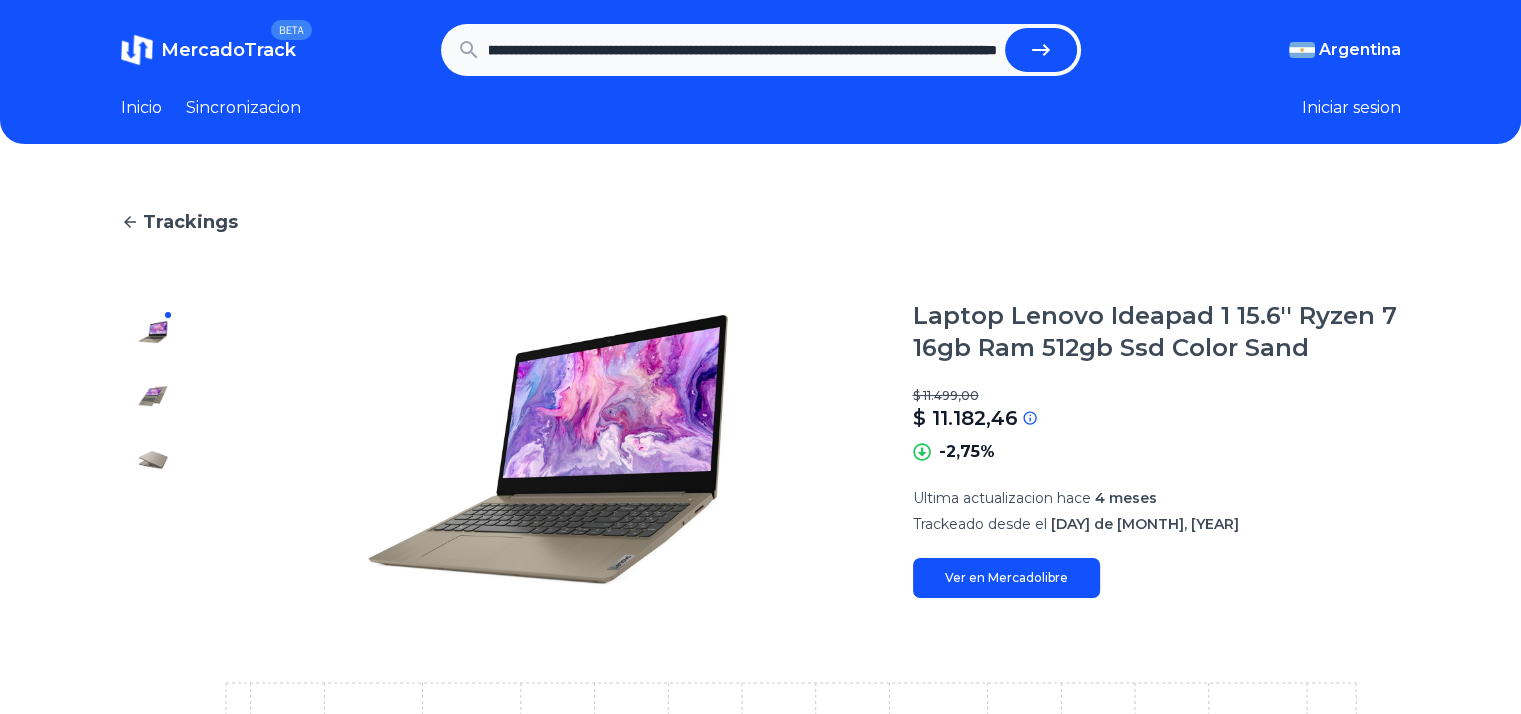 click at bounding box center (1041, 50) 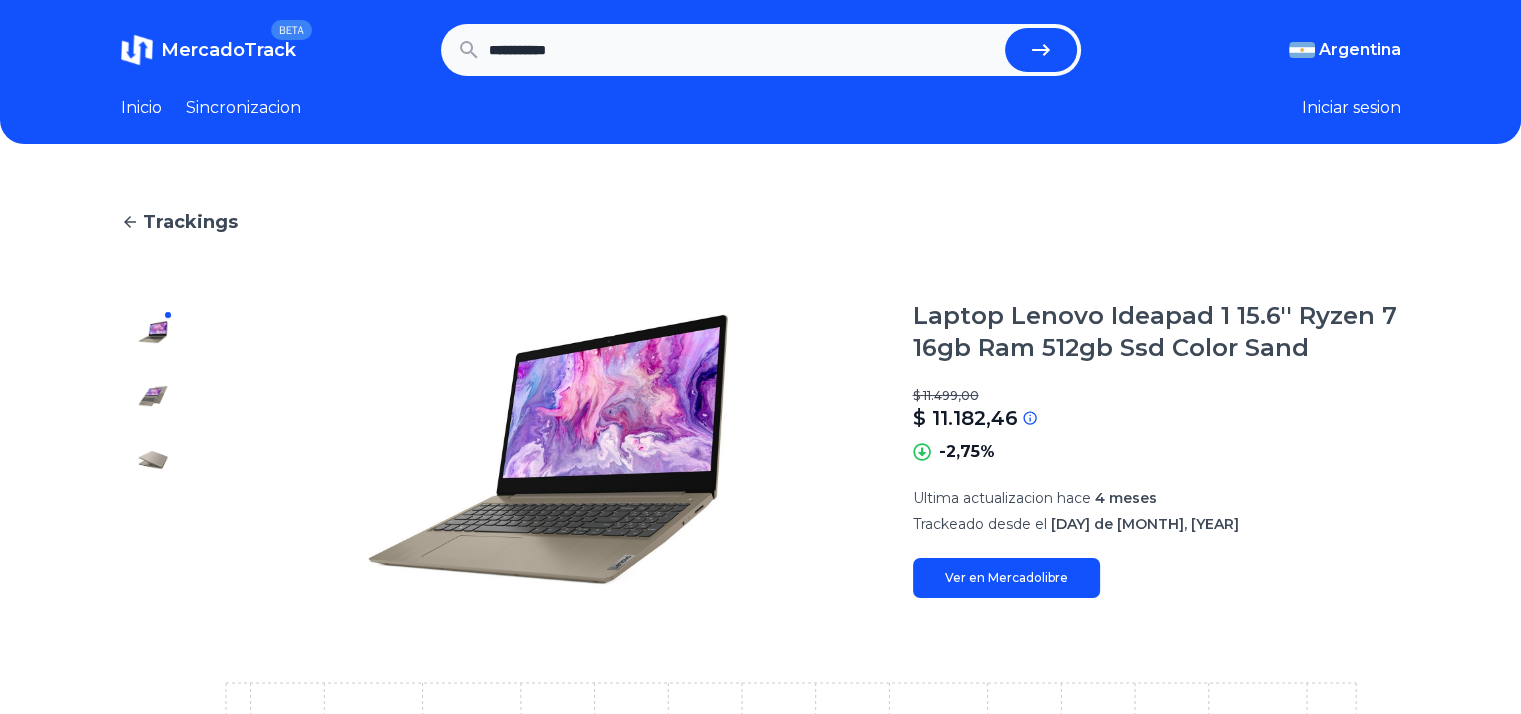 scroll, scrollTop: 0, scrollLeft: 0, axis: both 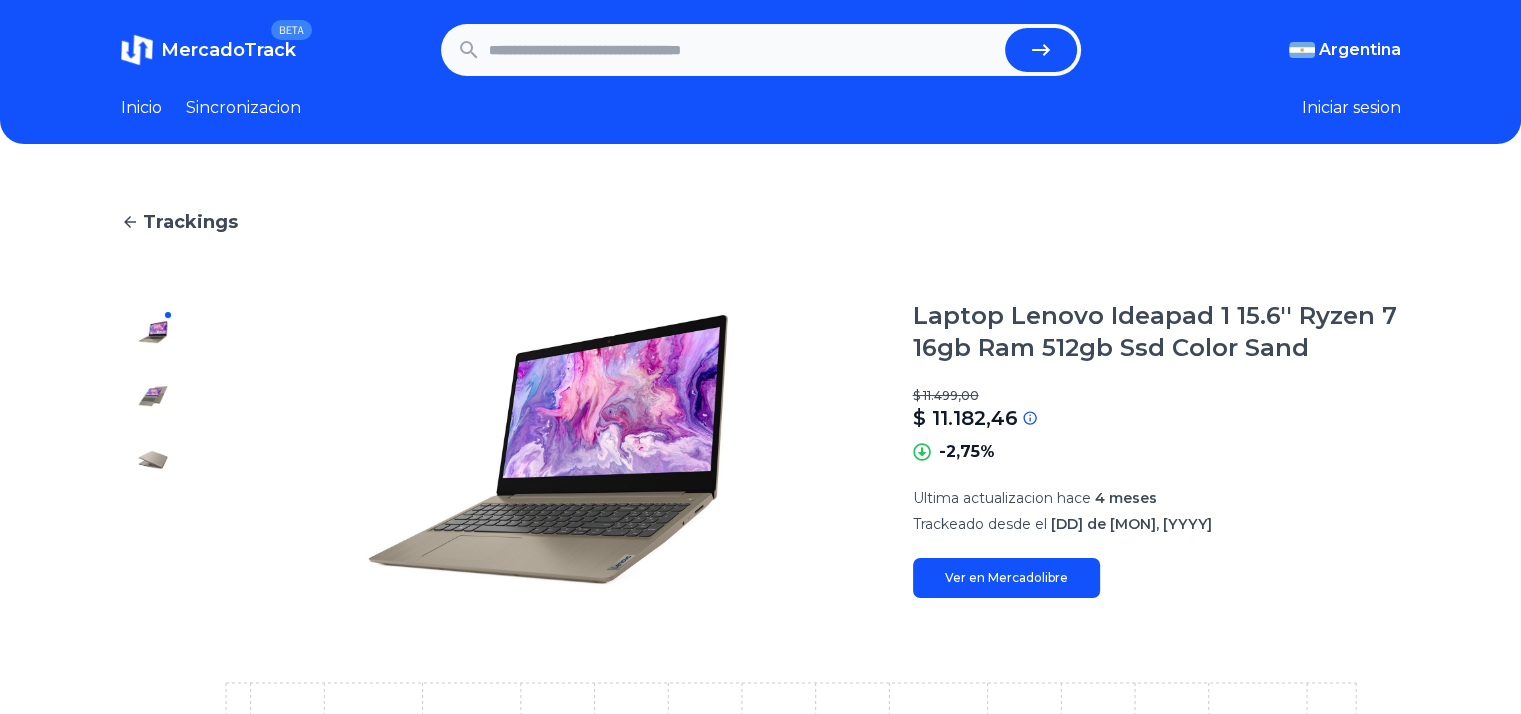 click at bounding box center (761, 50) 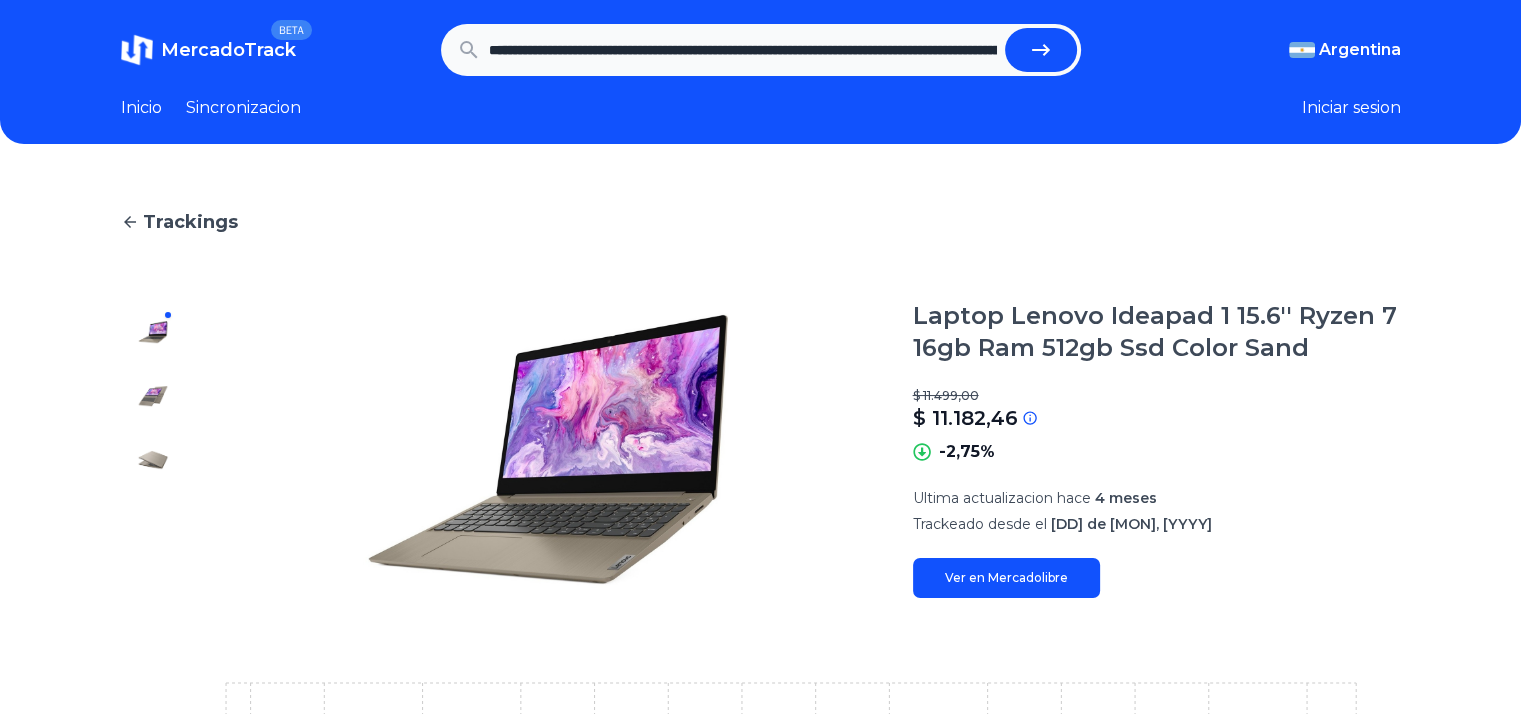 scroll, scrollTop: 0, scrollLeft: 5784, axis: horizontal 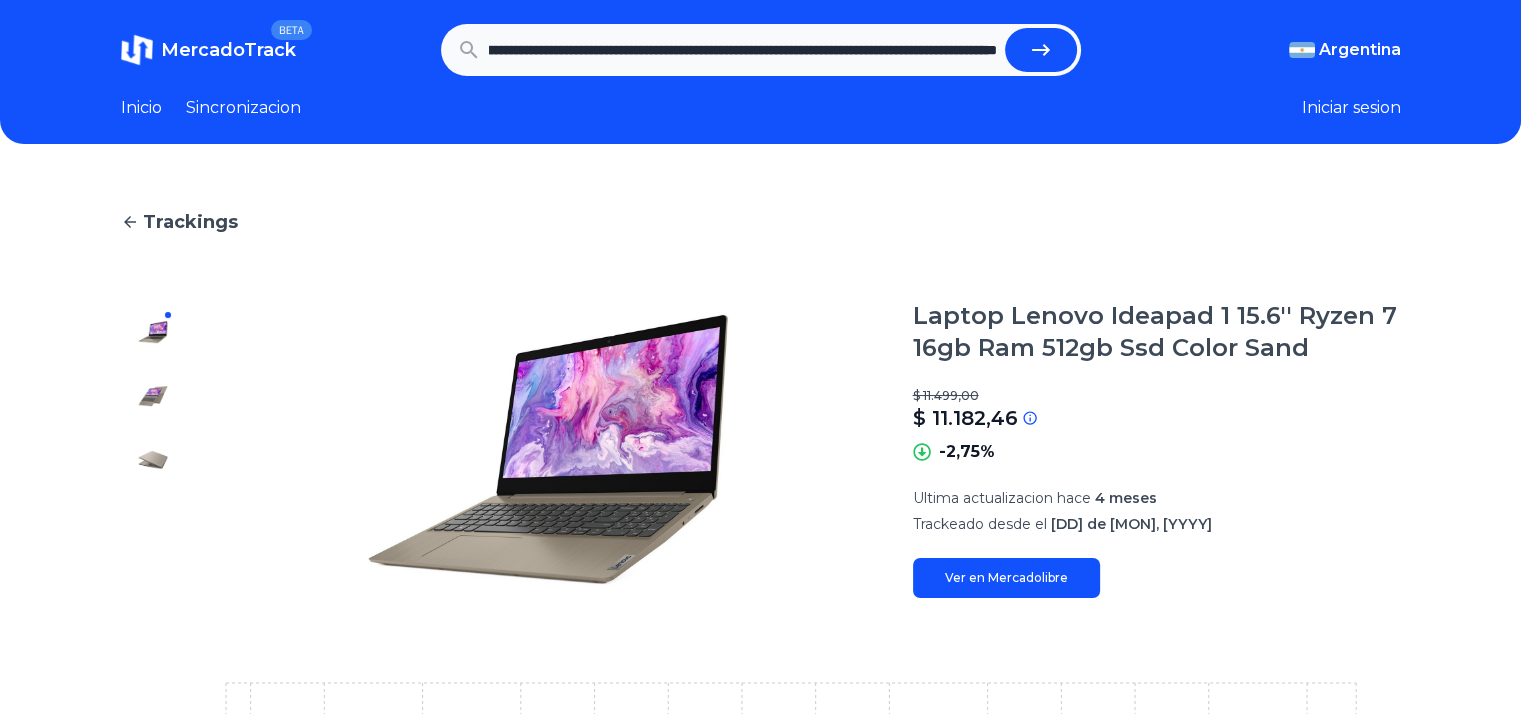 click at bounding box center [1041, 50] 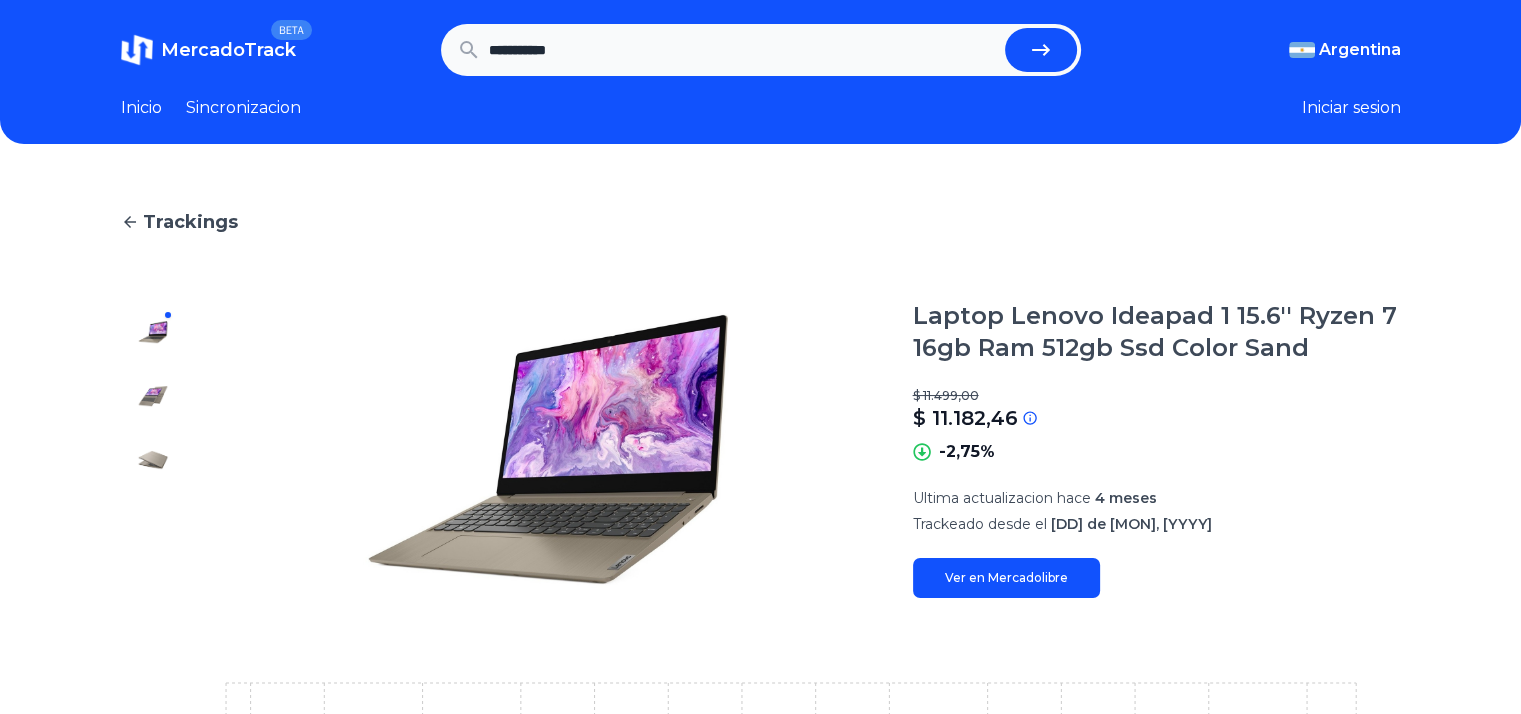 scroll, scrollTop: 0, scrollLeft: 0, axis: both 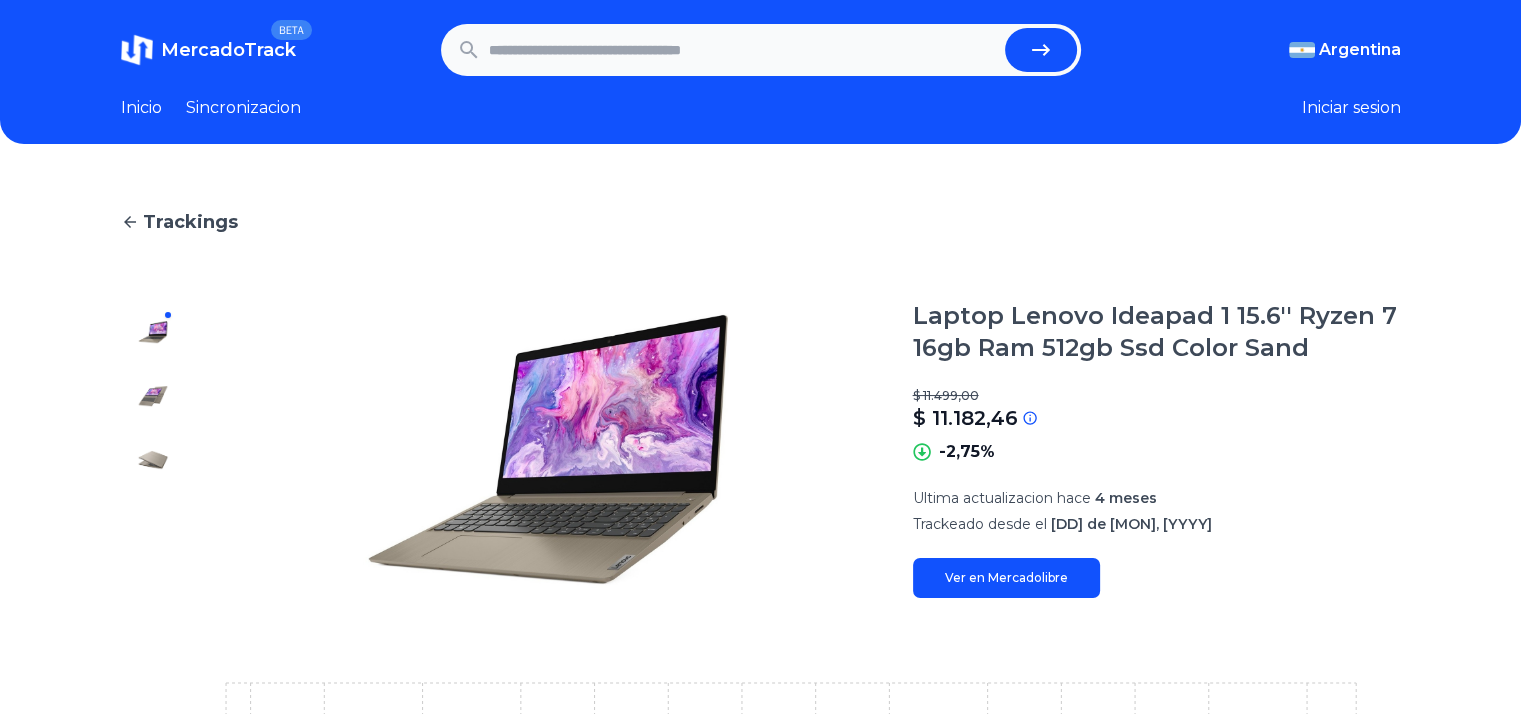 click at bounding box center (743, 50) 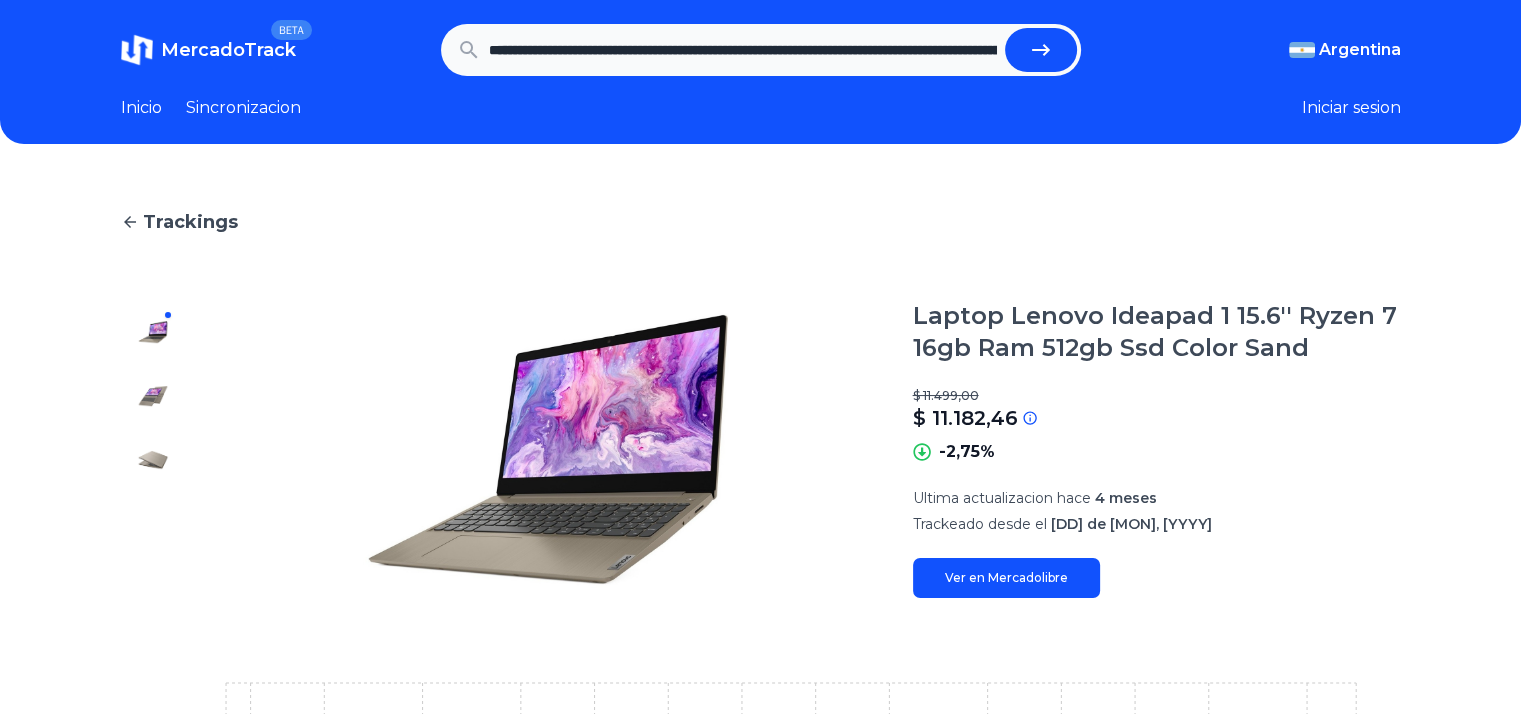 scroll, scrollTop: 0, scrollLeft: 1132, axis: horizontal 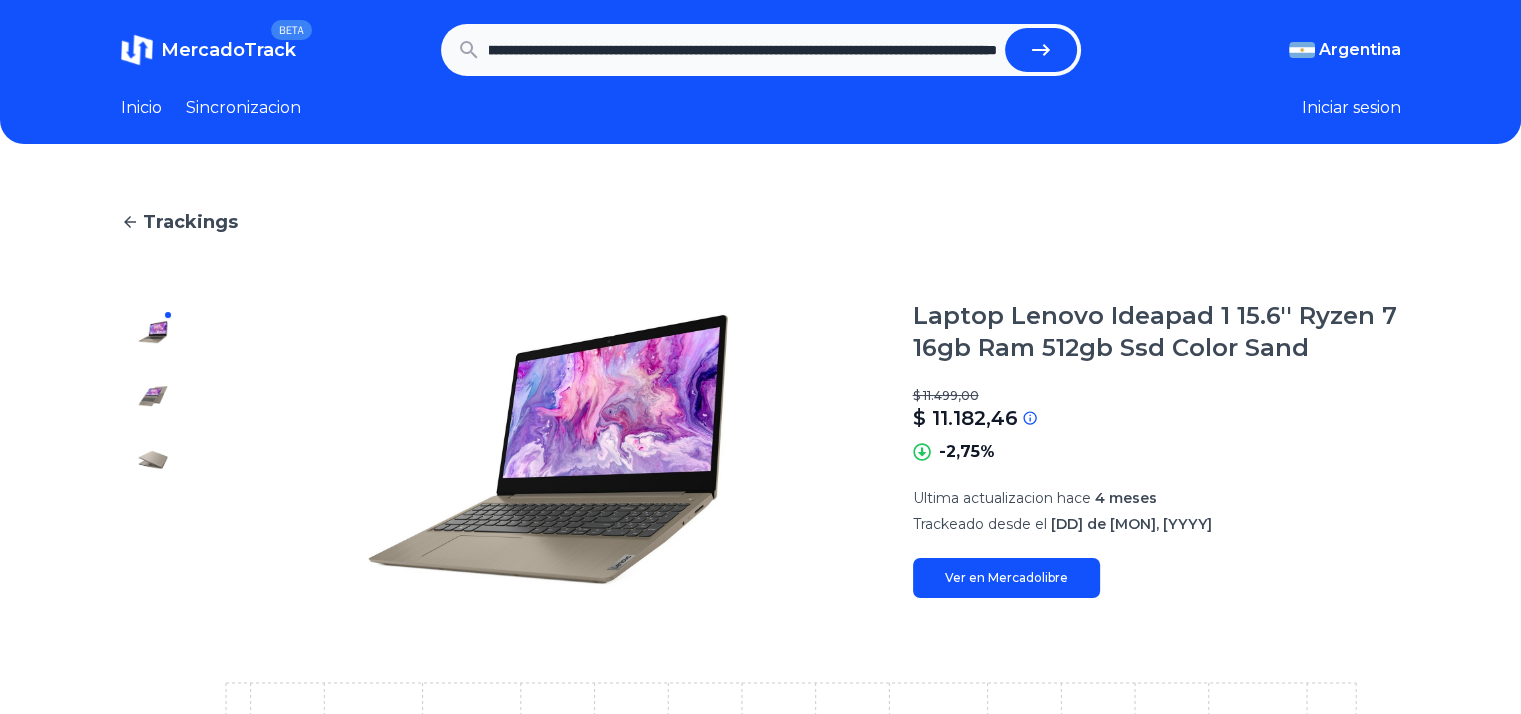 click at bounding box center [1041, 50] 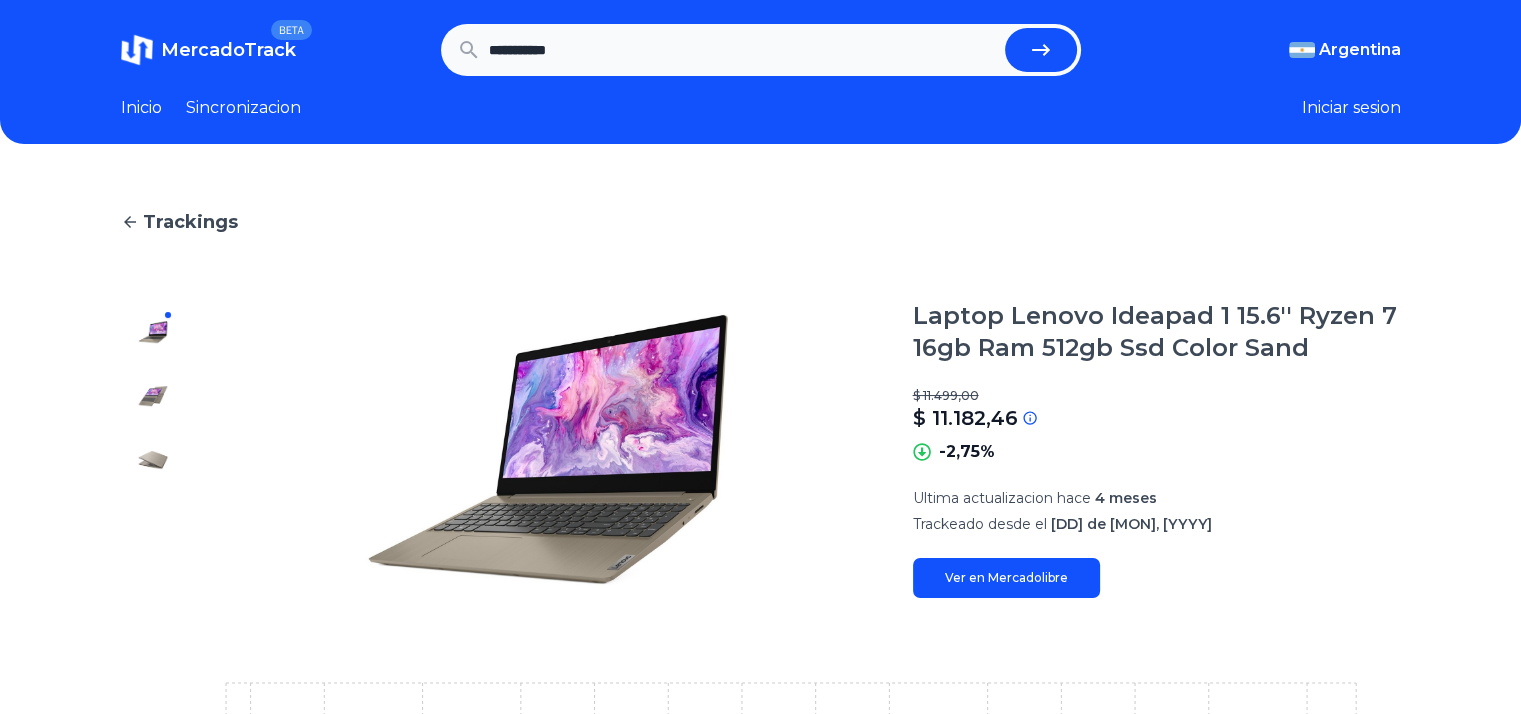 scroll, scrollTop: 0, scrollLeft: 0, axis: both 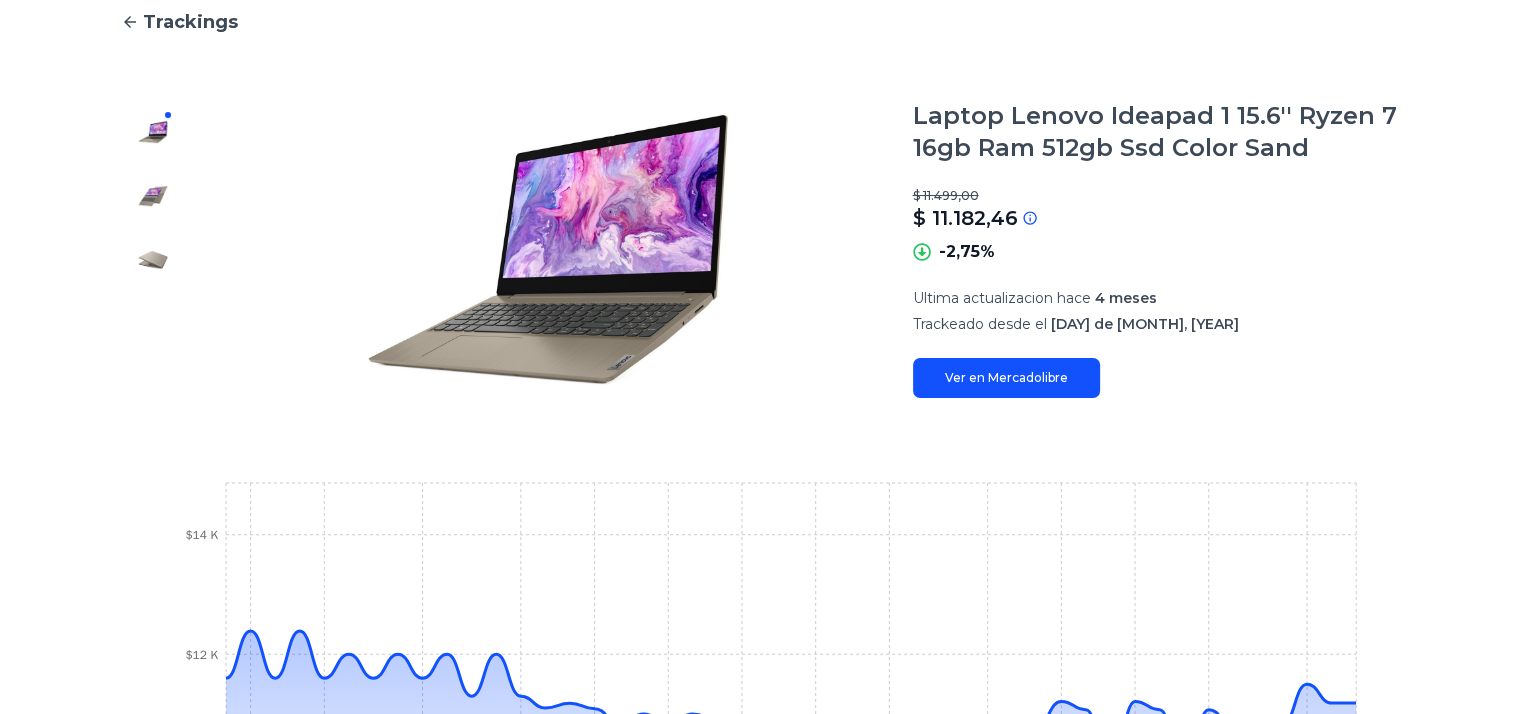 click 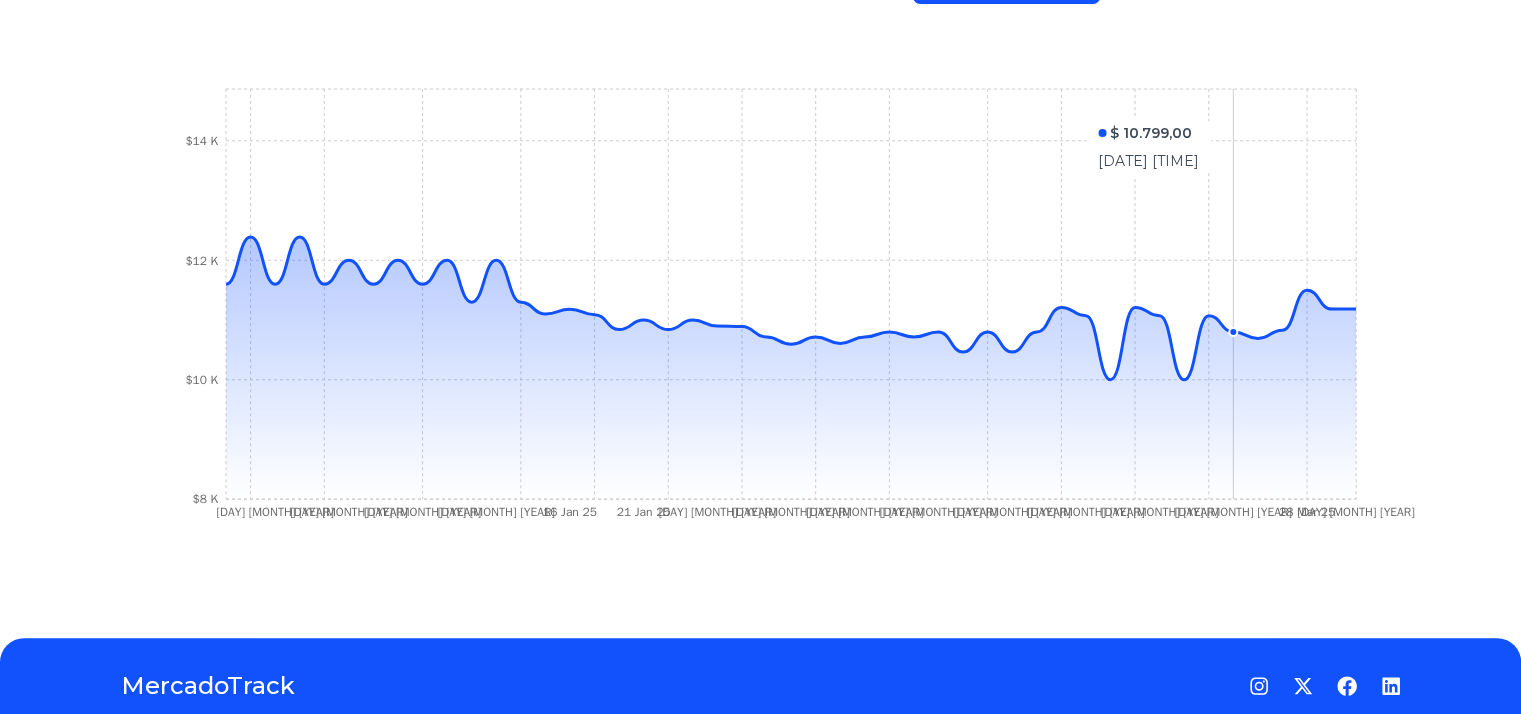 scroll, scrollTop: 600, scrollLeft: 0, axis: vertical 